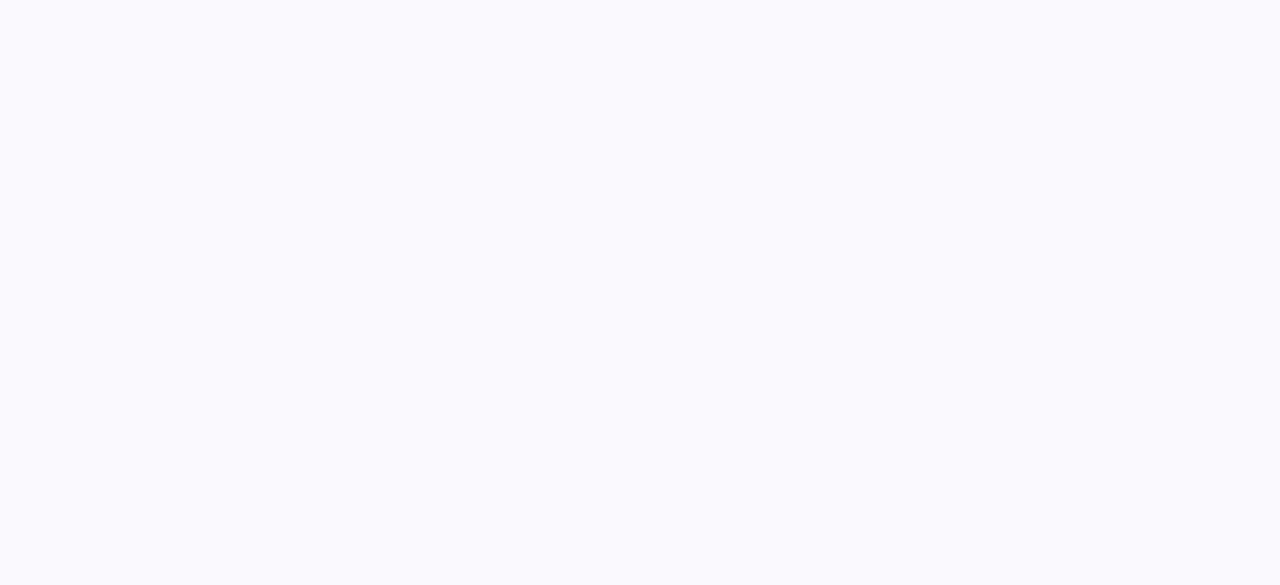 scroll, scrollTop: 0, scrollLeft: 0, axis: both 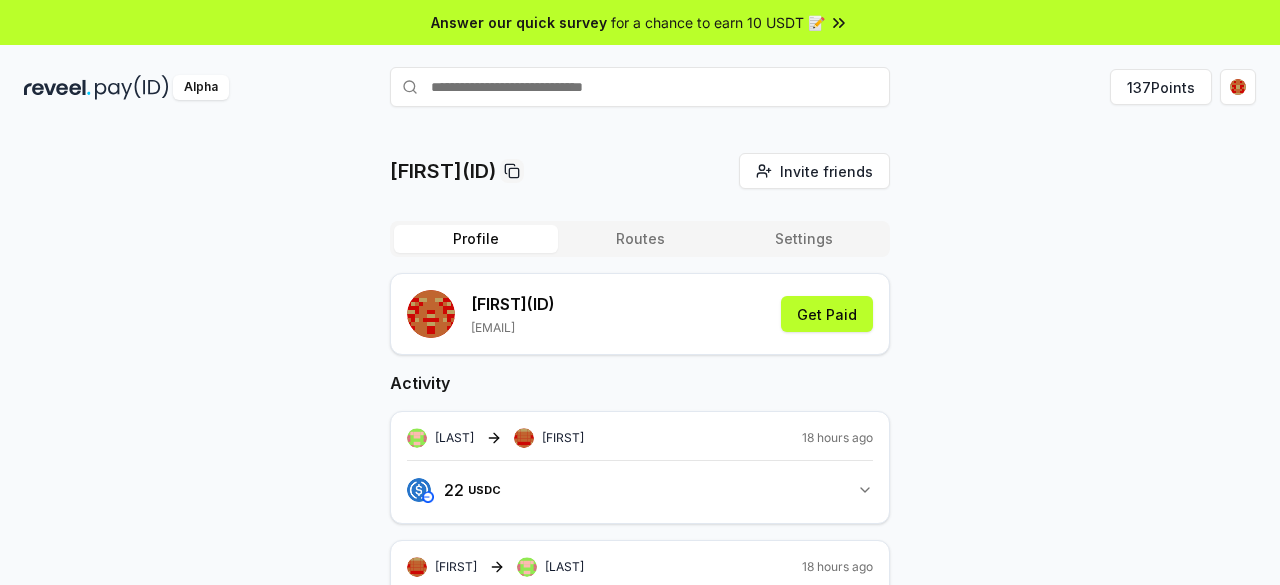 click at bounding box center [640, 87] 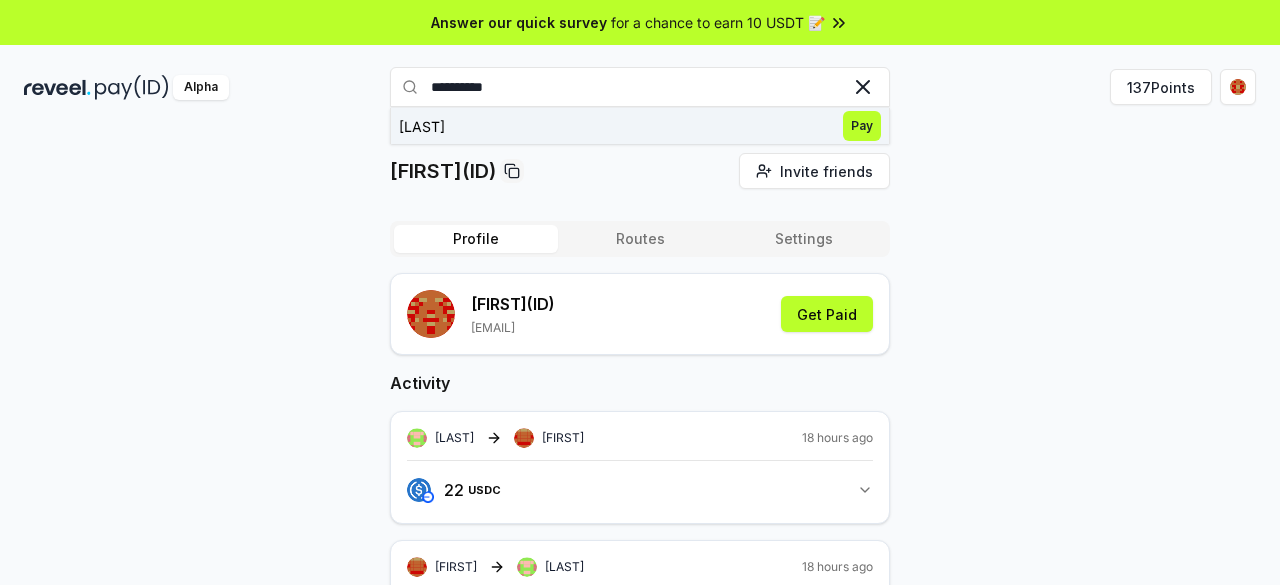 click on "Pay" at bounding box center (862, 126) 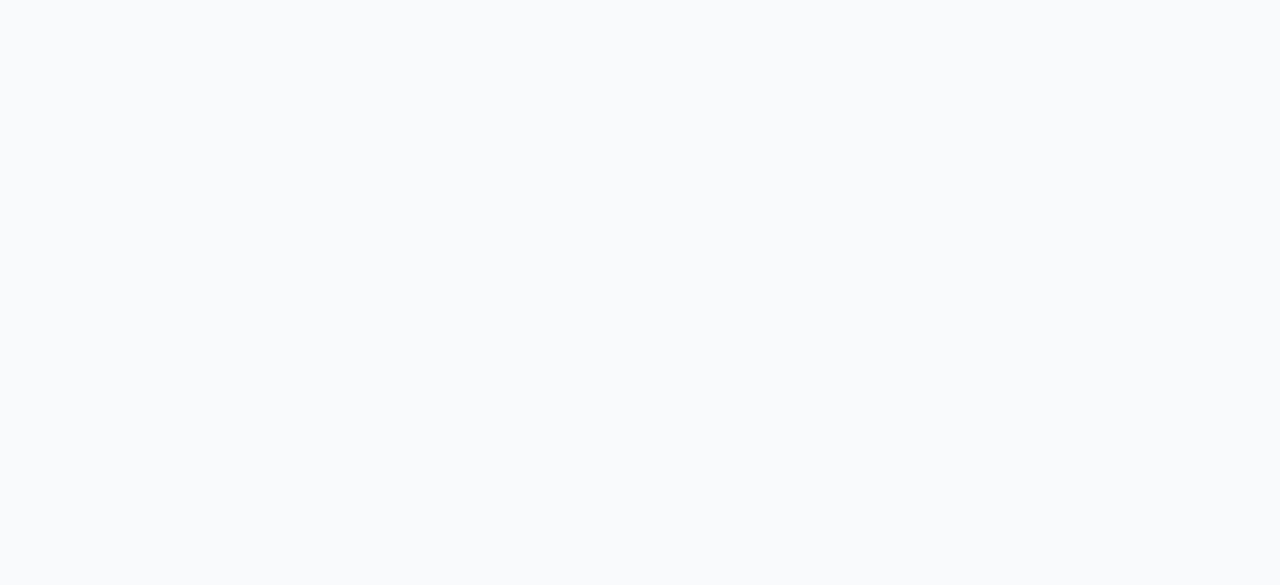 scroll, scrollTop: 0, scrollLeft: 0, axis: both 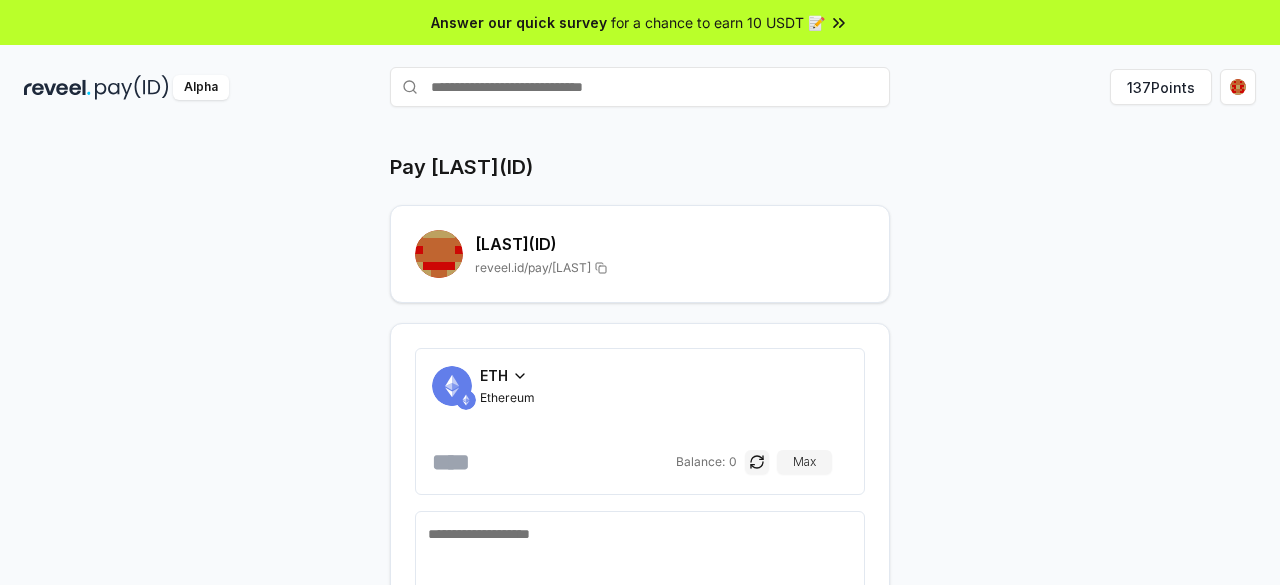 click on "ETH" at bounding box center (494, 375) 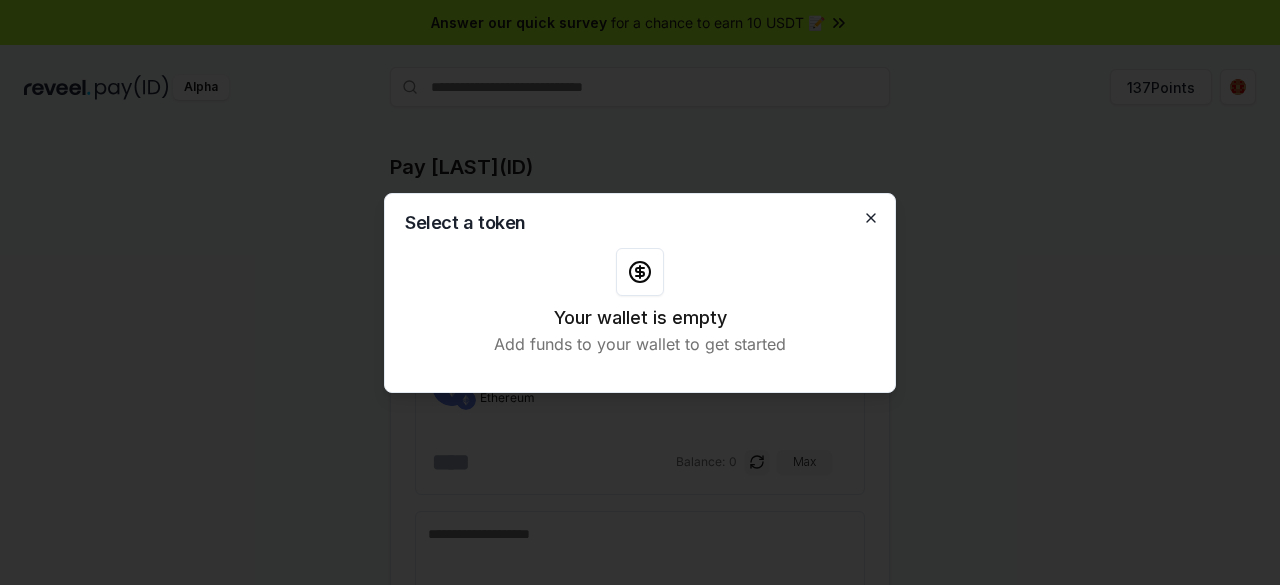 click 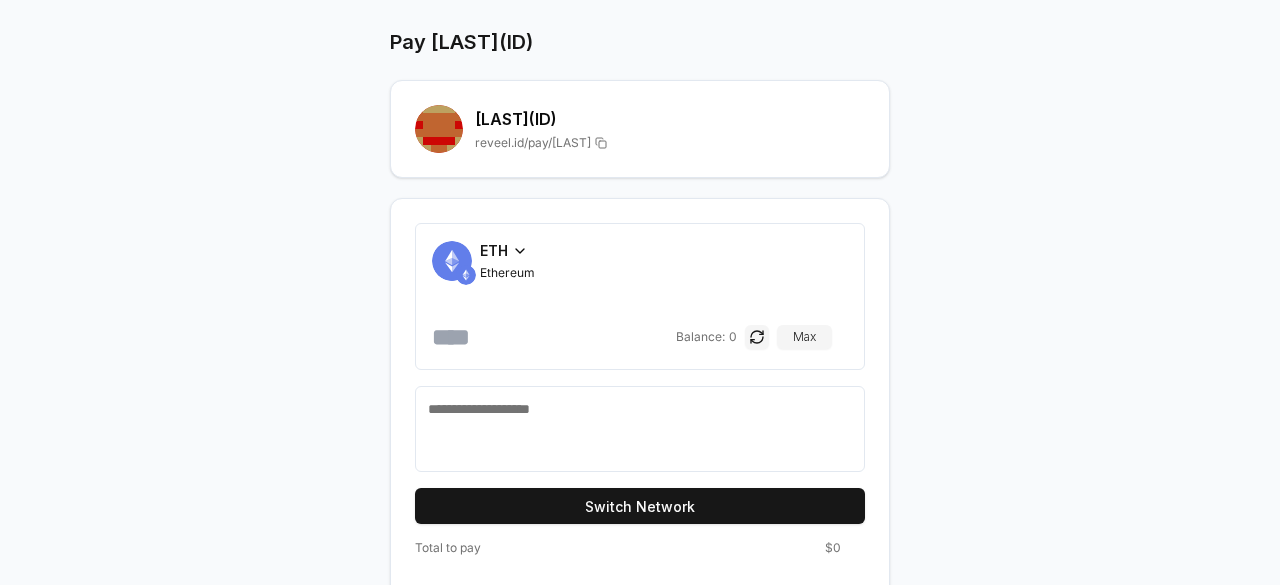 scroll, scrollTop: 134, scrollLeft: 0, axis: vertical 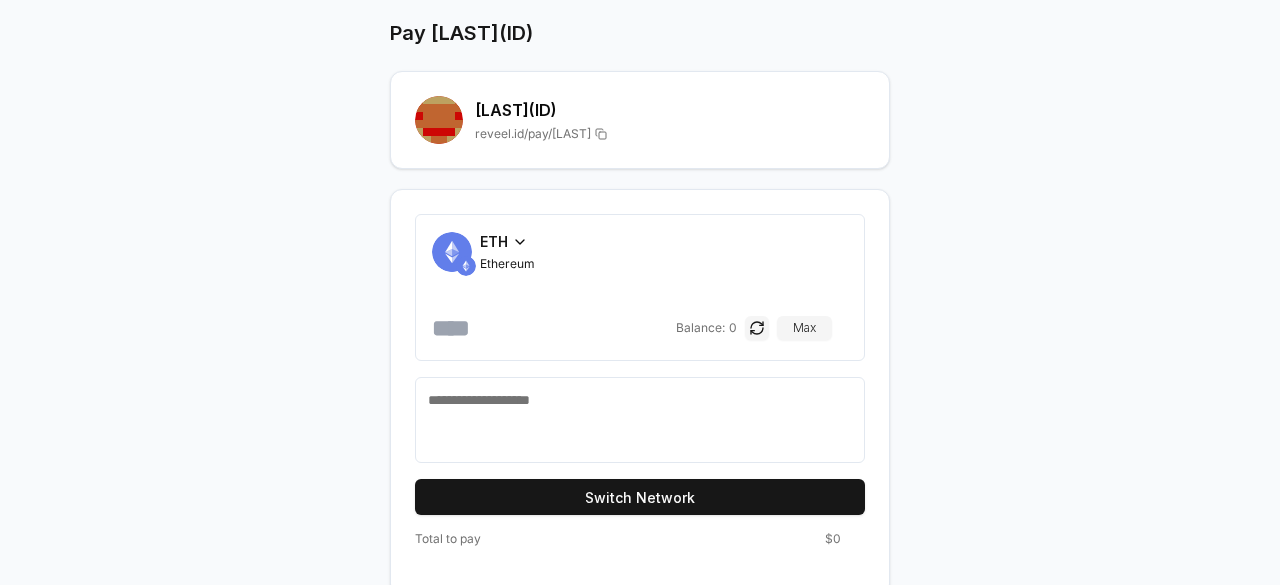 click on "ETH" at bounding box center [494, 241] 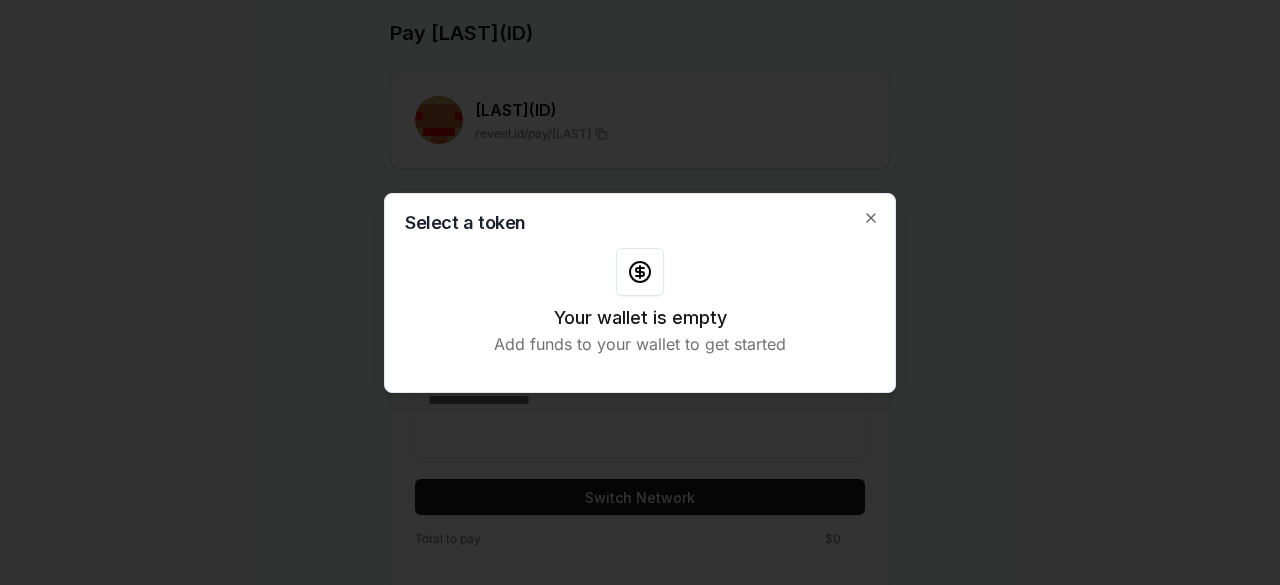 click on "Select a token Your wallet is empty Add funds to your wallet to get started Close" at bounding box center [640, 293] 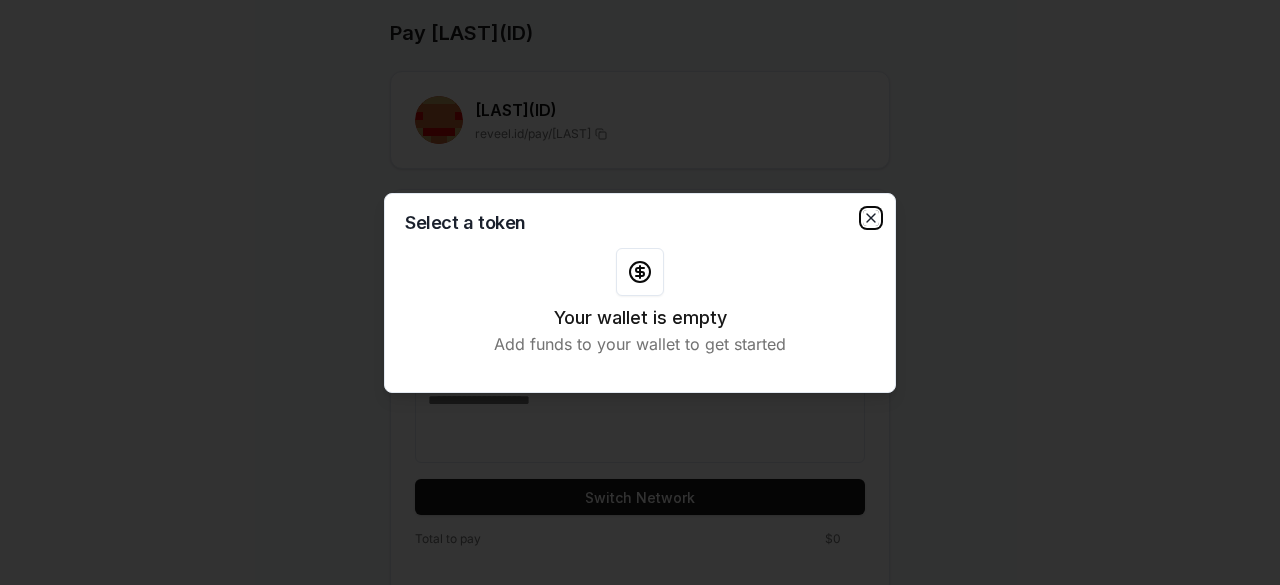 click 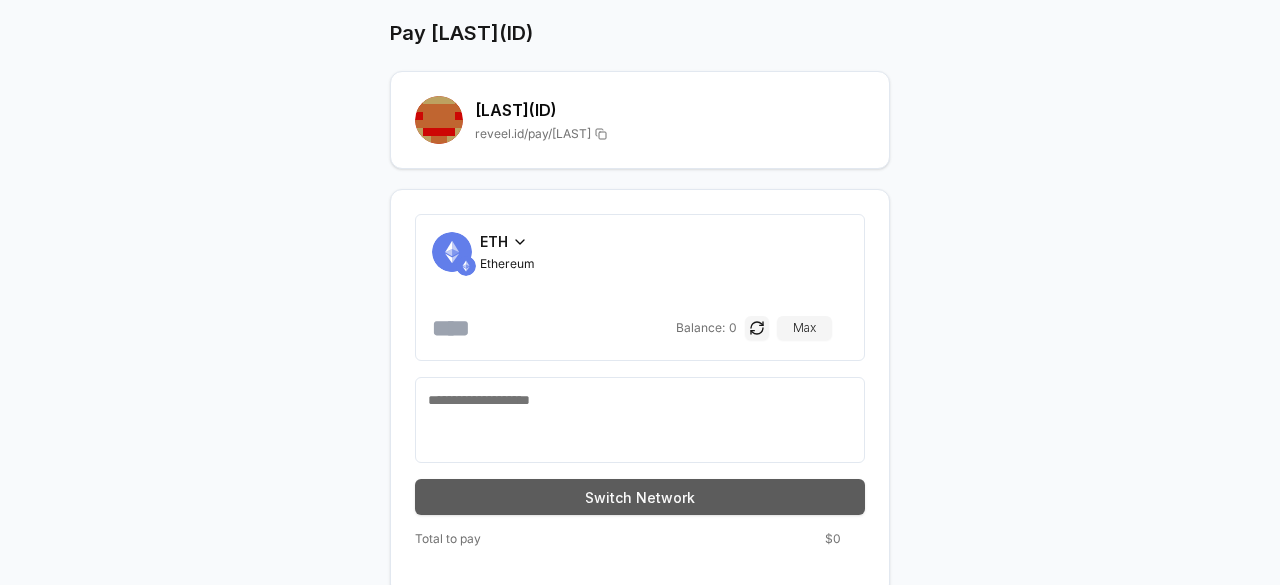 click on "Switch Network" at bounding box center [640, 497] 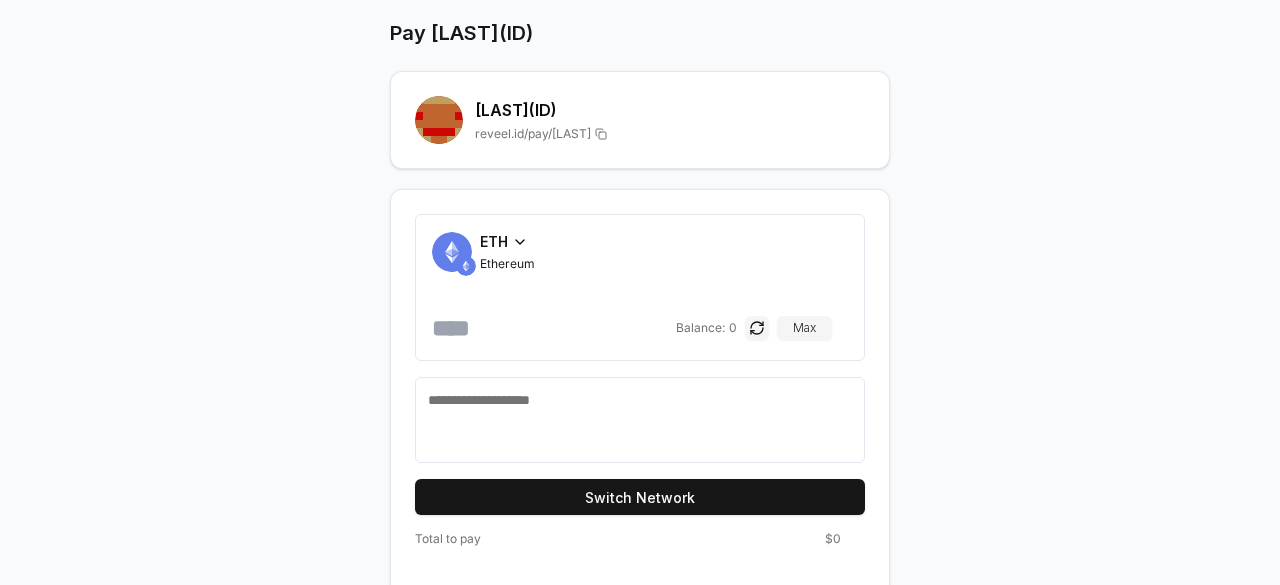 click on "ETH" at bounding box center [494, 241] 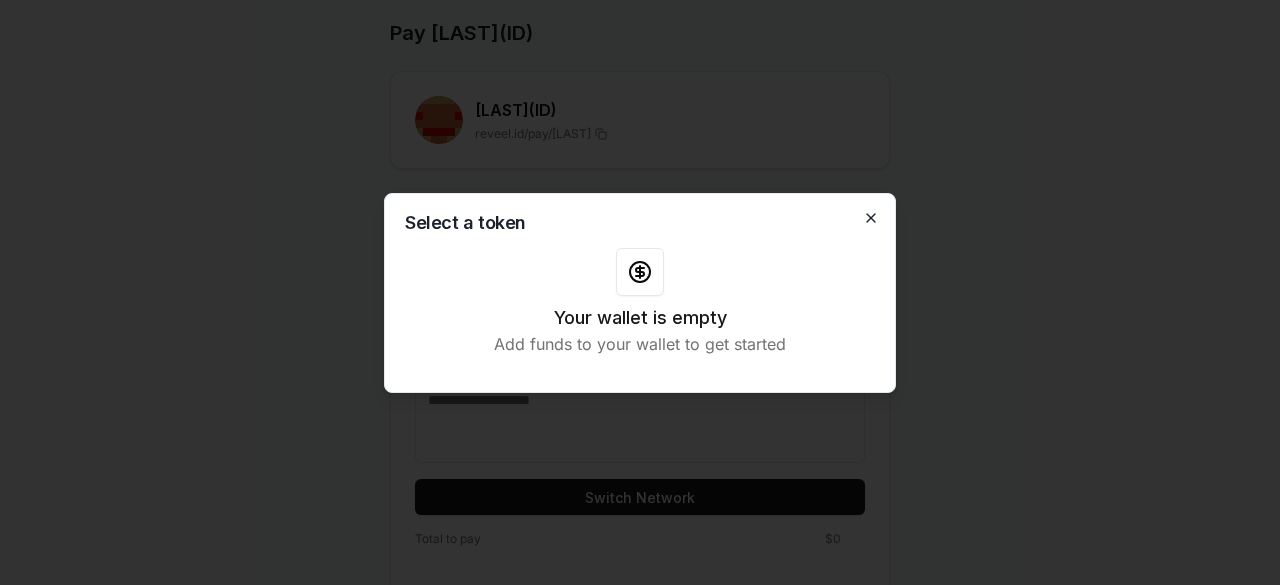 click 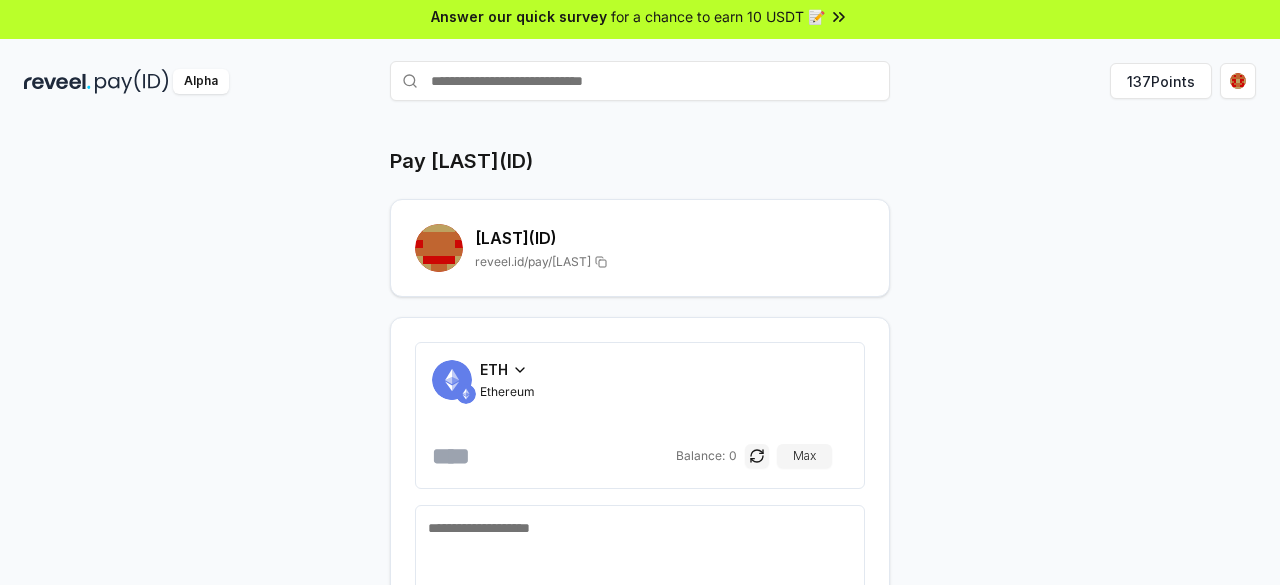 scroll, scrollTop: 0, scrollLeft: 0, axis: both 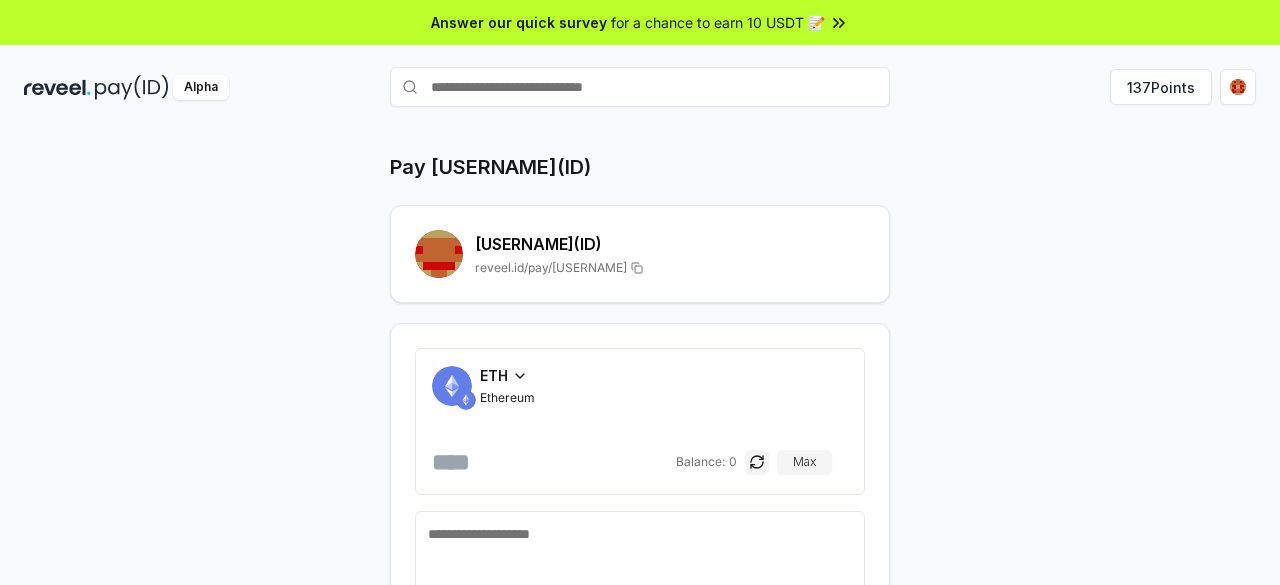 click on "Ethereum" at bounding box center (507, 398) 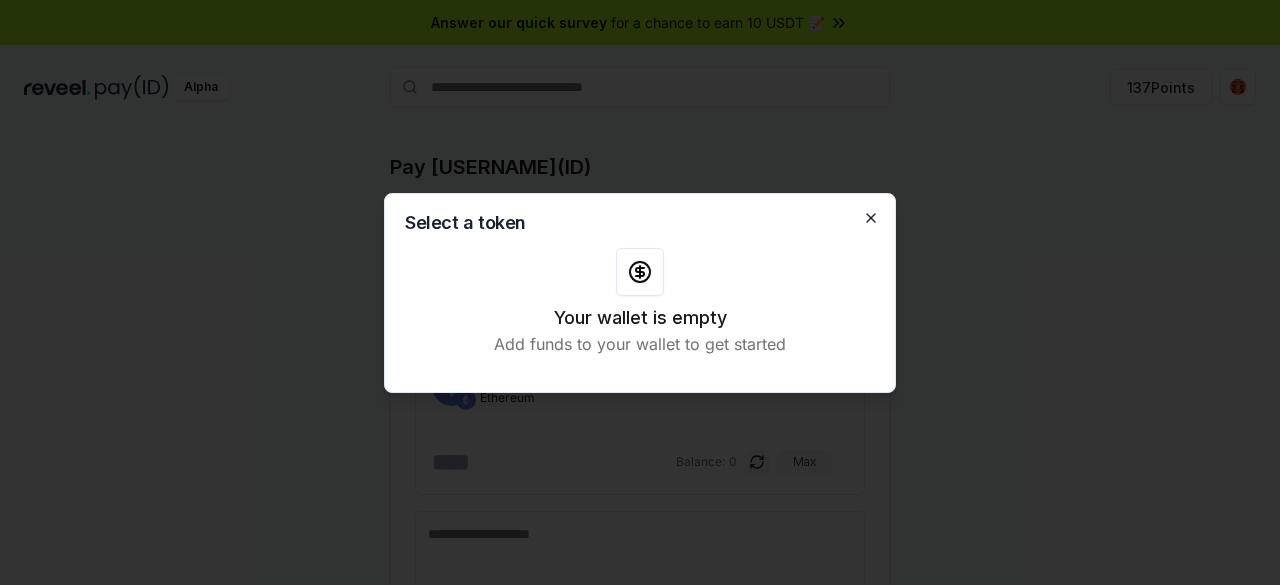 click 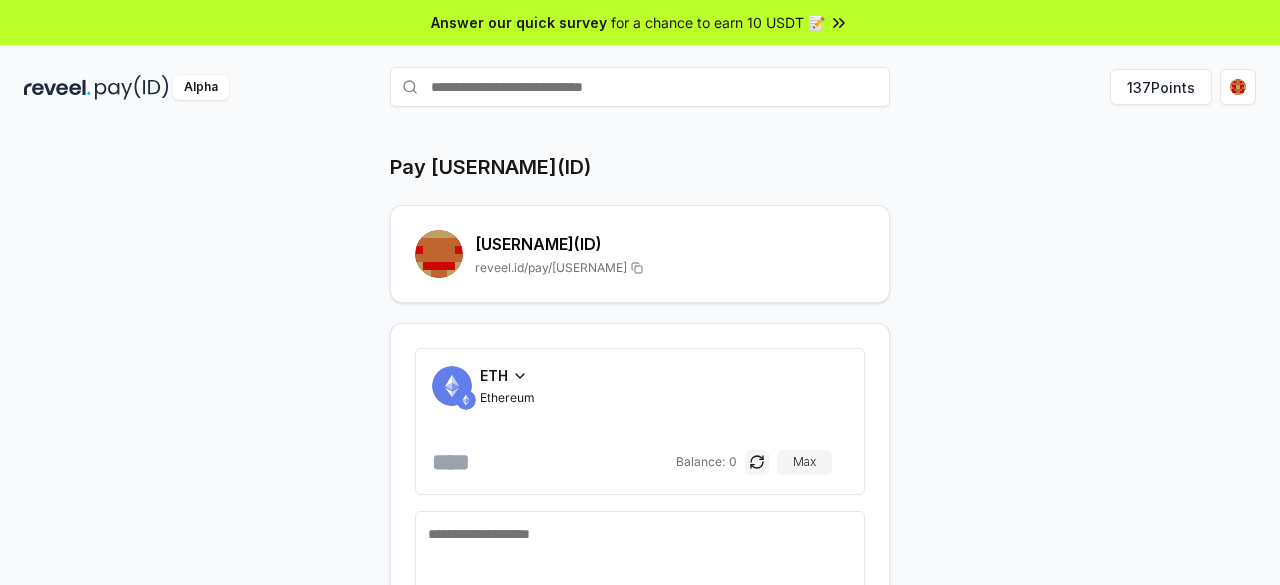 click at bounding box center [452, 386] 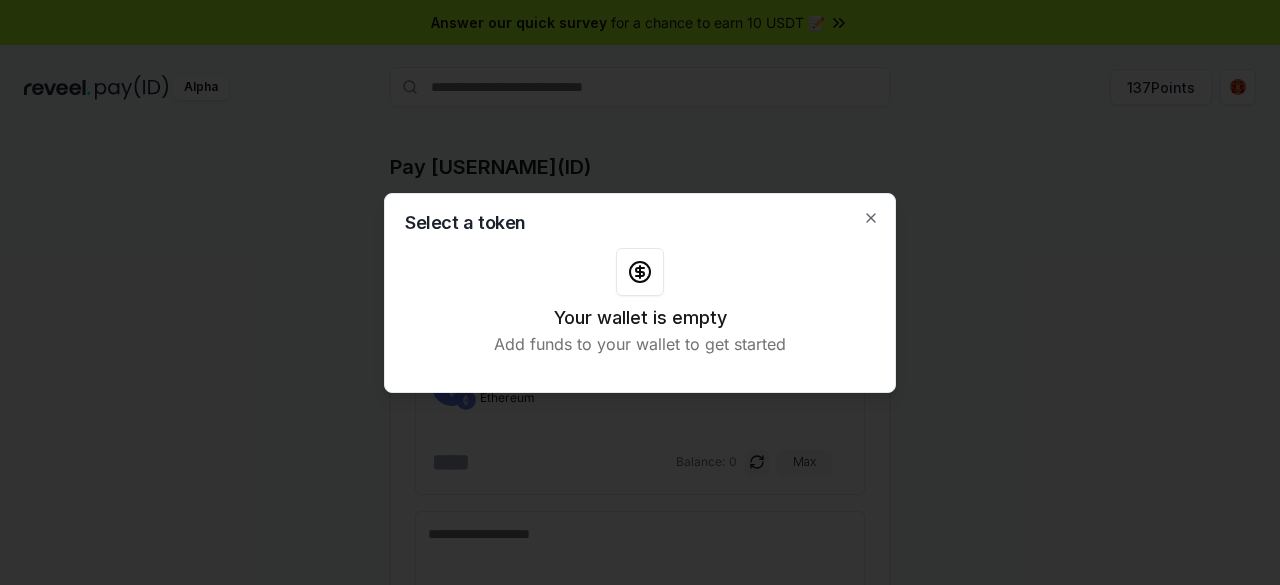 click at bounding box center (640, 292) 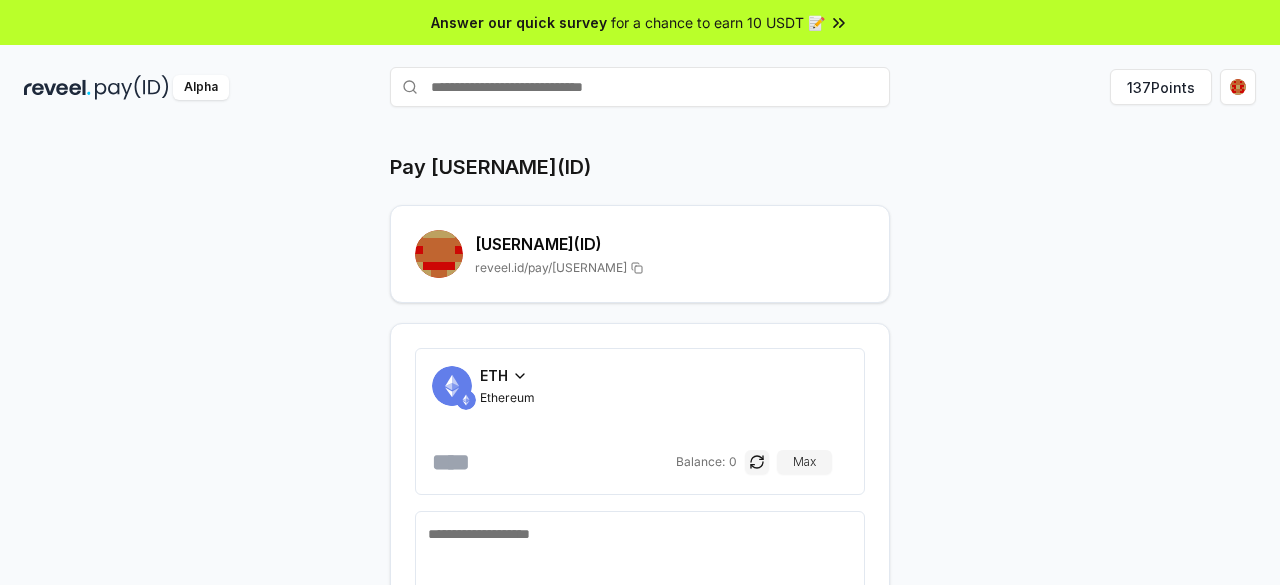 click on "Pay paynegrant(ID) paynegrant (ID) reveel.id/pay/paynegrant ETH Ethereum Balance: 0 Max Switch Network Total to pay $0" at bounding box center (640, 441) 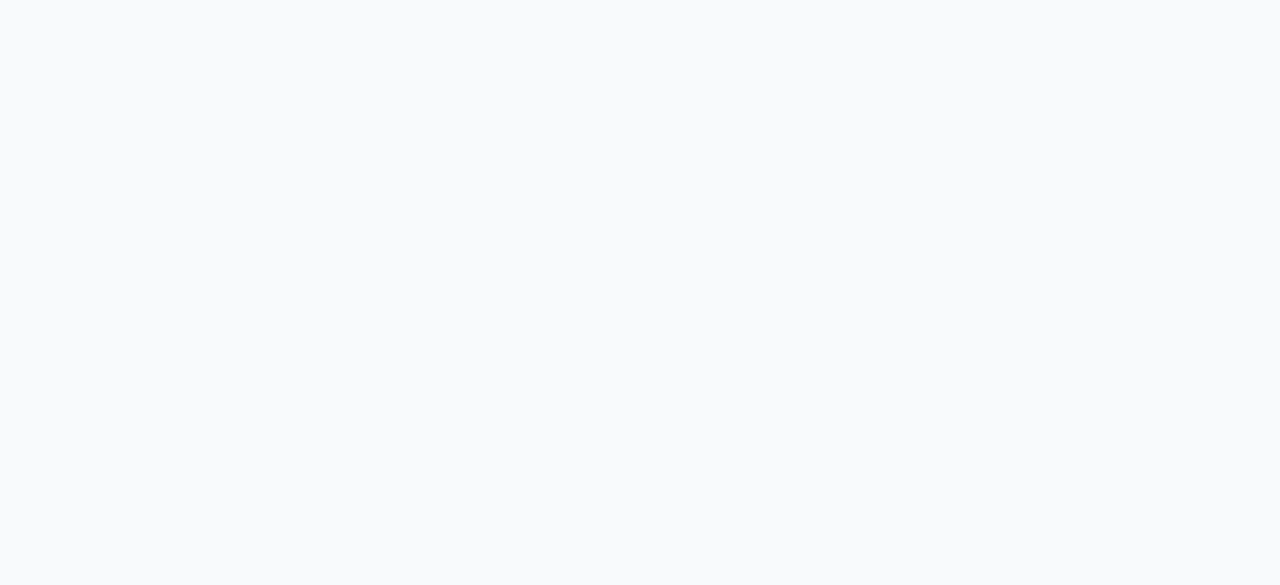 scroll, scrollTop: 0, scrollLeft: 0, axis: both 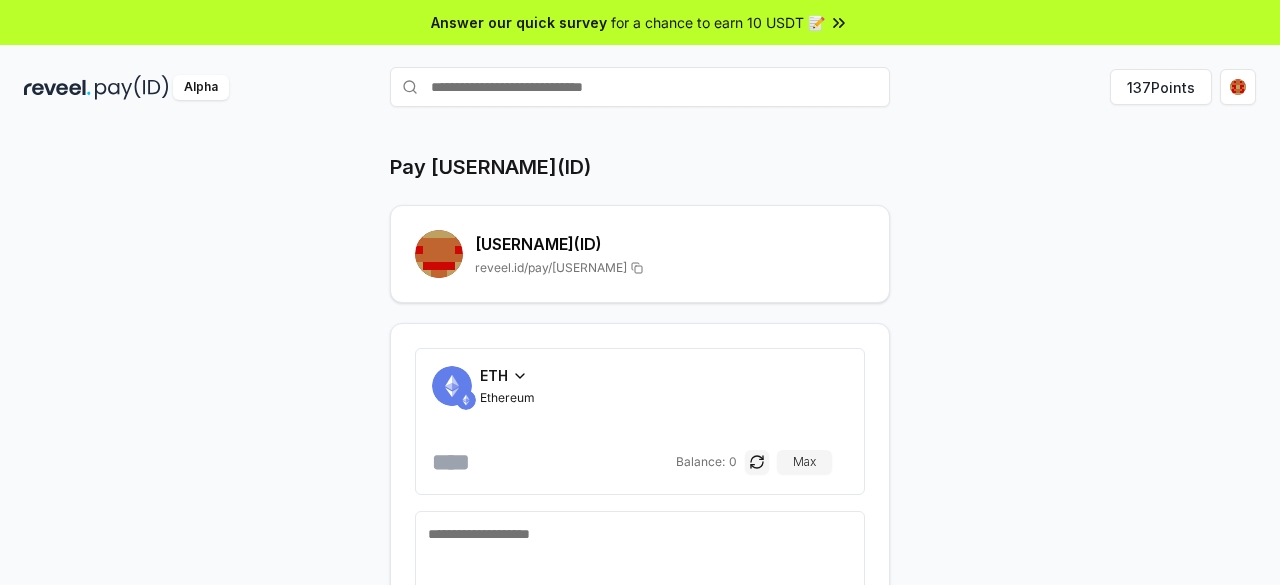 click at bounding box center [452, 386] 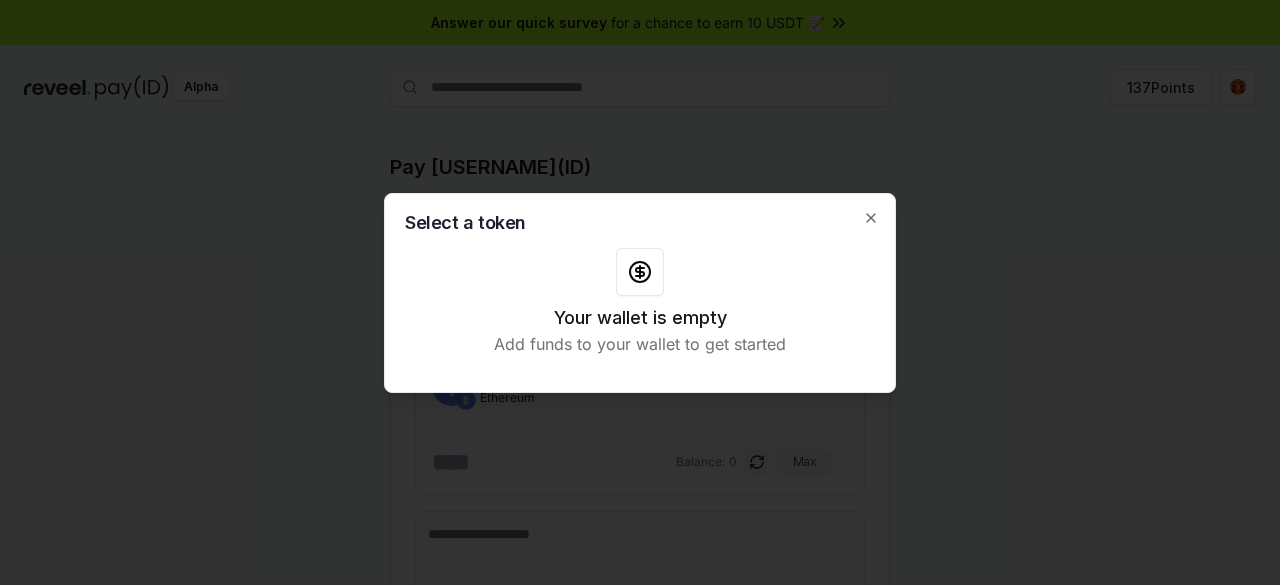 click at bounding box center [640, 292] 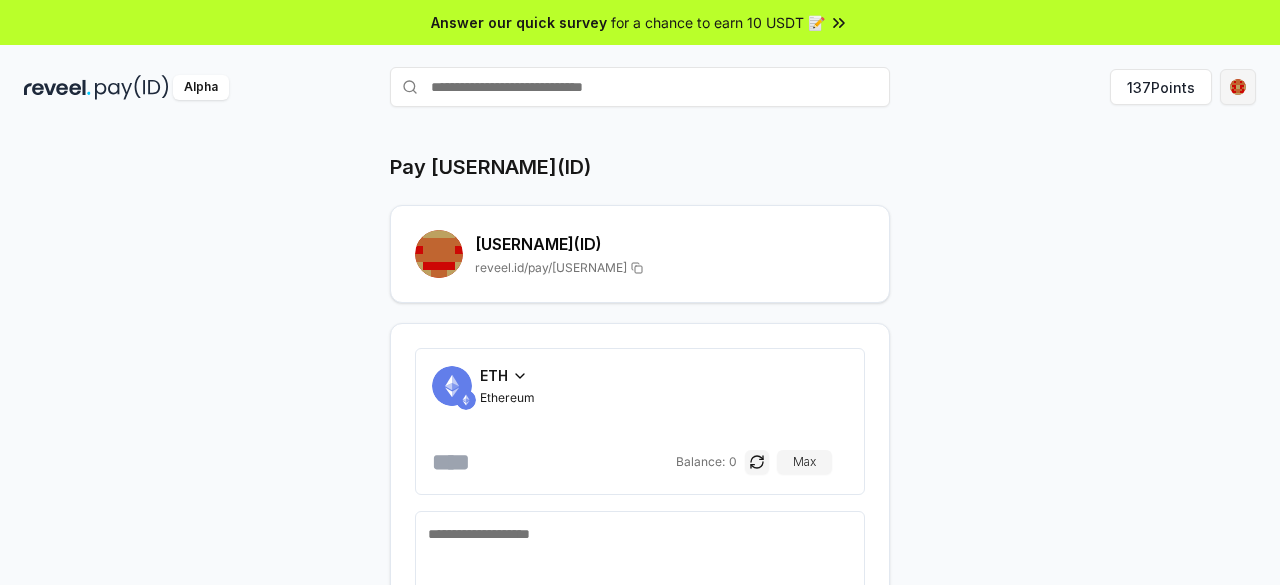 click on "Answer our quick survey for a chance to earn 10 USDT 📝 Alpha   137  Points Pay paynegrant(ID) paynegrant (ID) reveel.id/pay/paynegrant ETH Ethereum Balance: 0 Max Switch Network Total to pay $0" at bounding box center [640, 292] 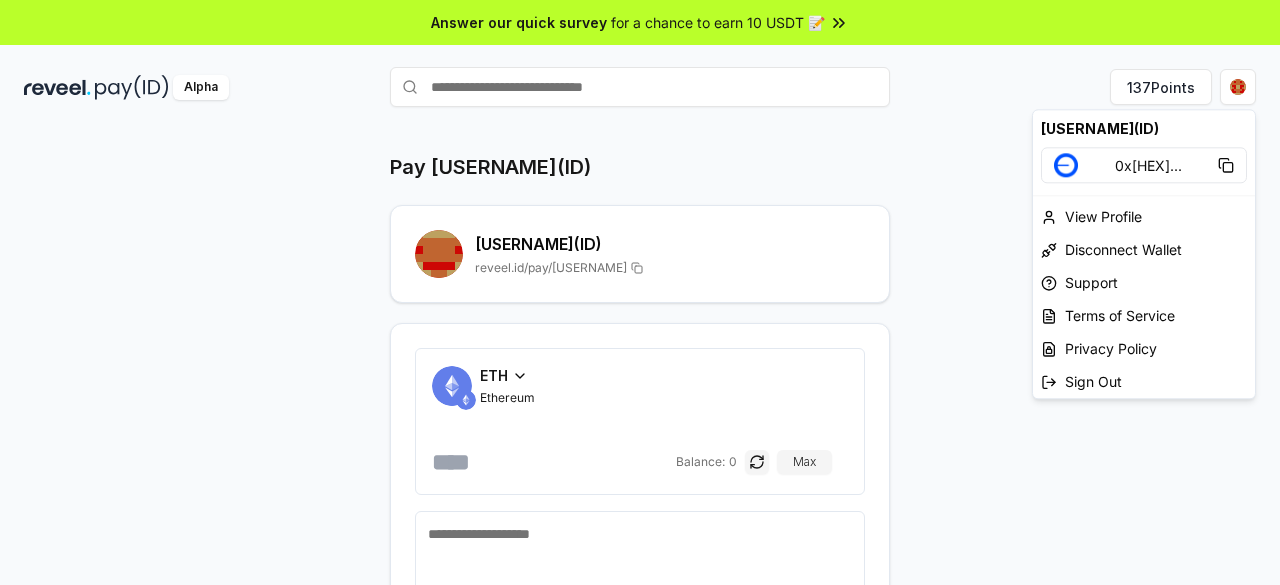click on "Answer our quick survey for a chance to earn 10 USDT 📝 Alpha   137  Points Pay paynegrant(ID) paynegrant (ID) reveel.id/pay/paynegrant ETH Ethereum Balance: 0 Max Switch Network Total to pay $0 dylan(ID)   0x8F077721d9A1 ...     View Profile   Disconnect Wallet   Support   Terms of Service   Privacy Policy   Sign Out" at bounding box center (640, 292) 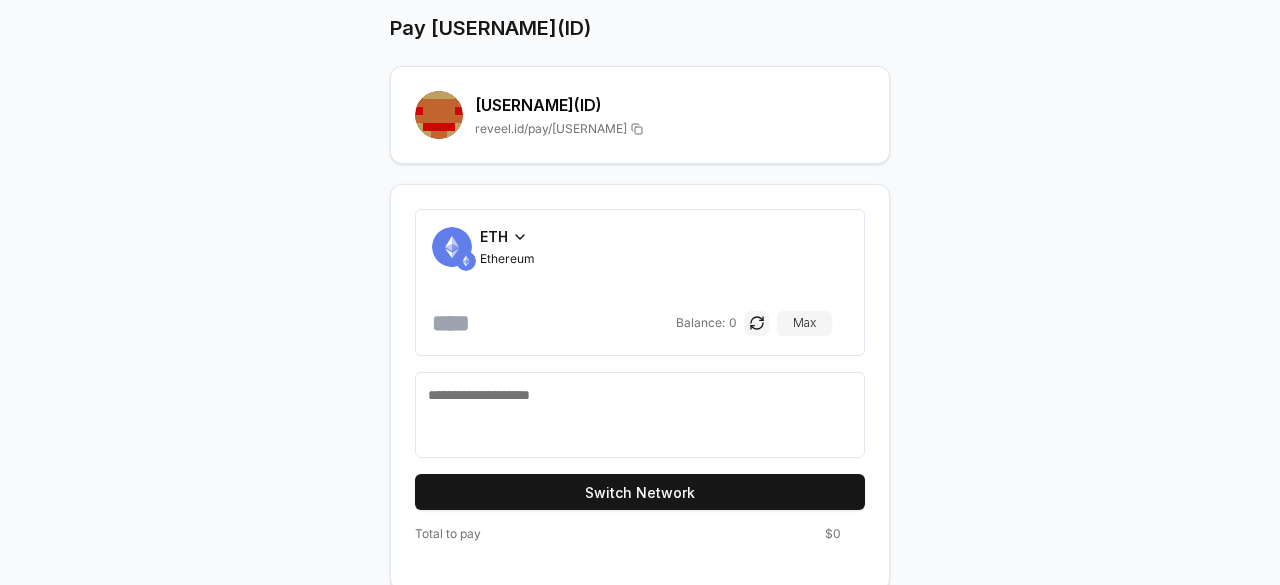 scroll, scrollTop: 142, scrollLeft: 0, axis: vertical 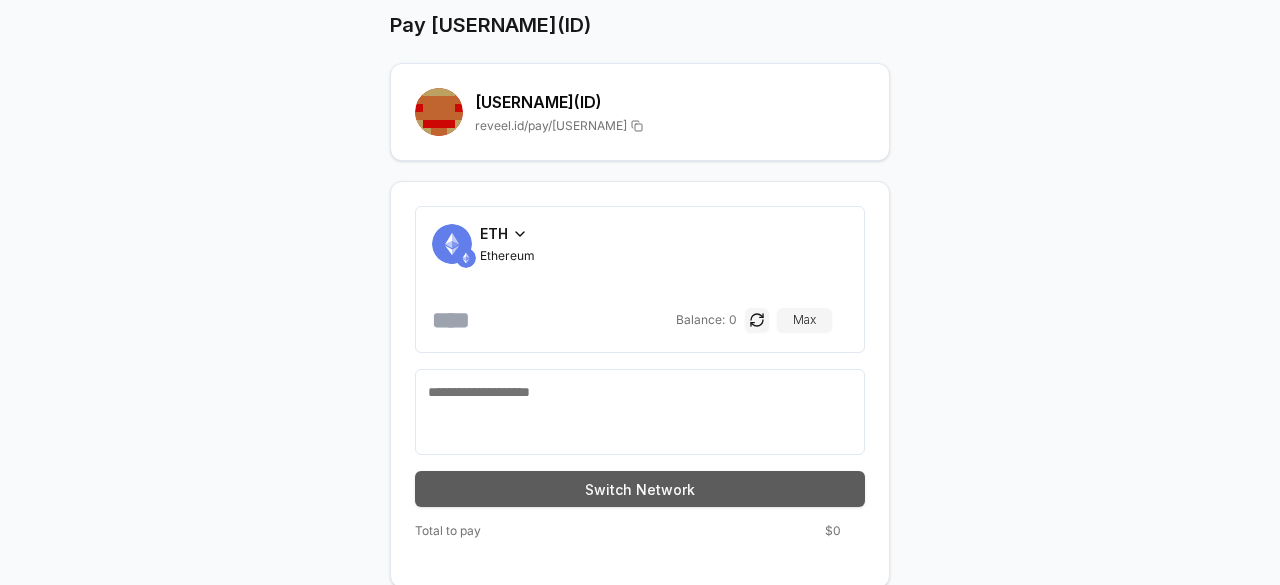 click on "Switch Network" at bounding box center (640, 489) 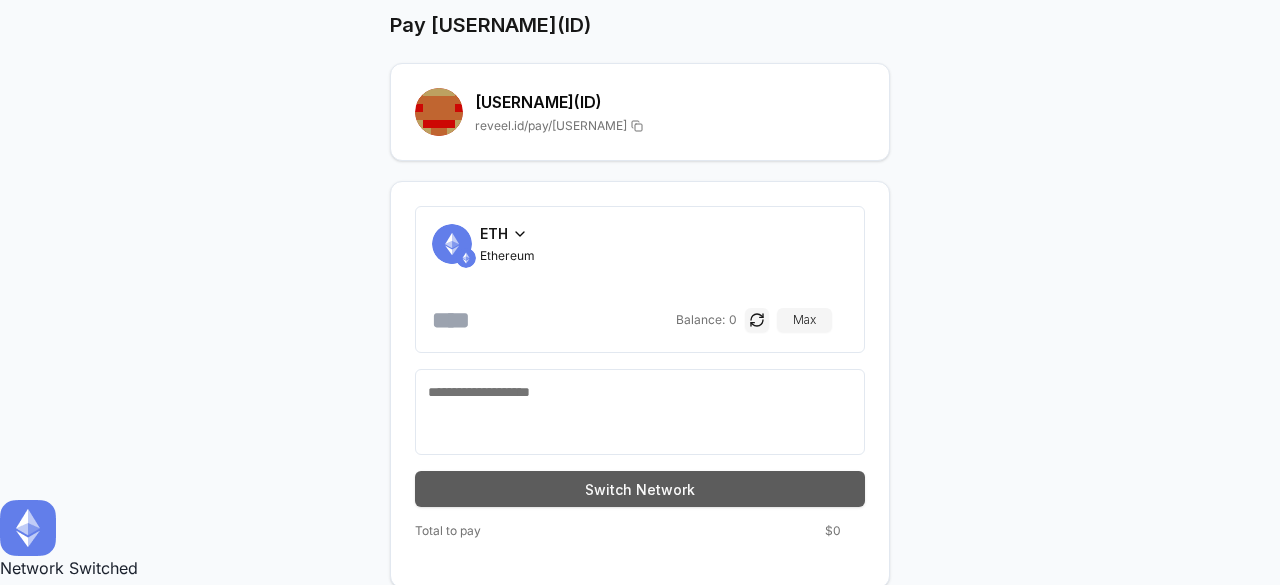 click on "Switch Network" at bounding box center [640, 489] 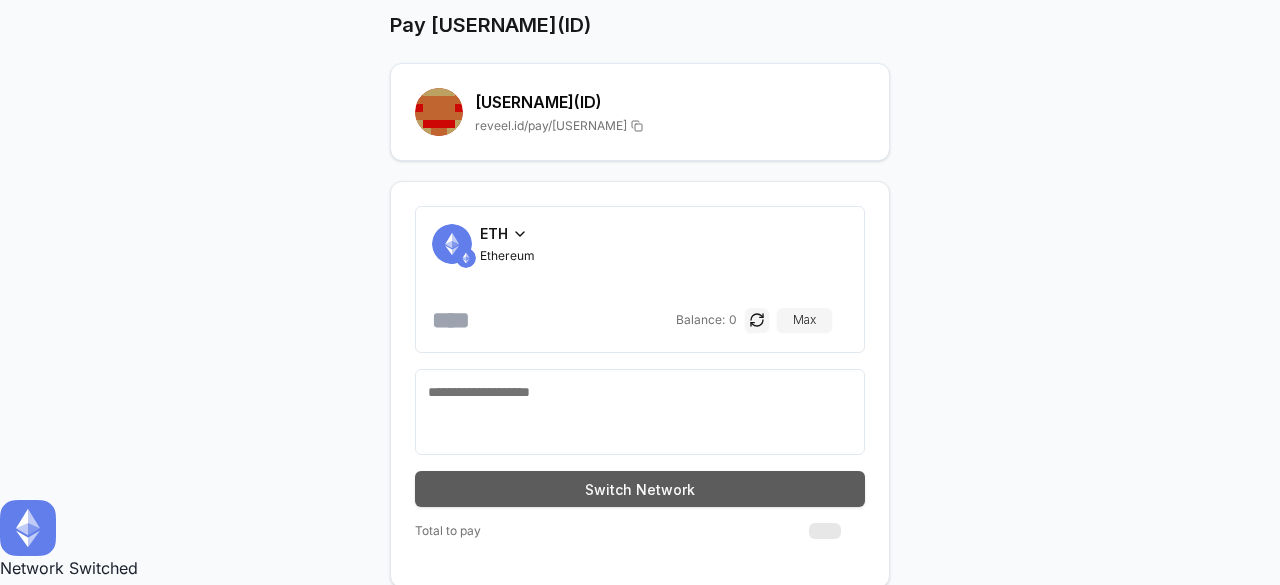 click on "Switch Network" at bounding box center [640, 489] 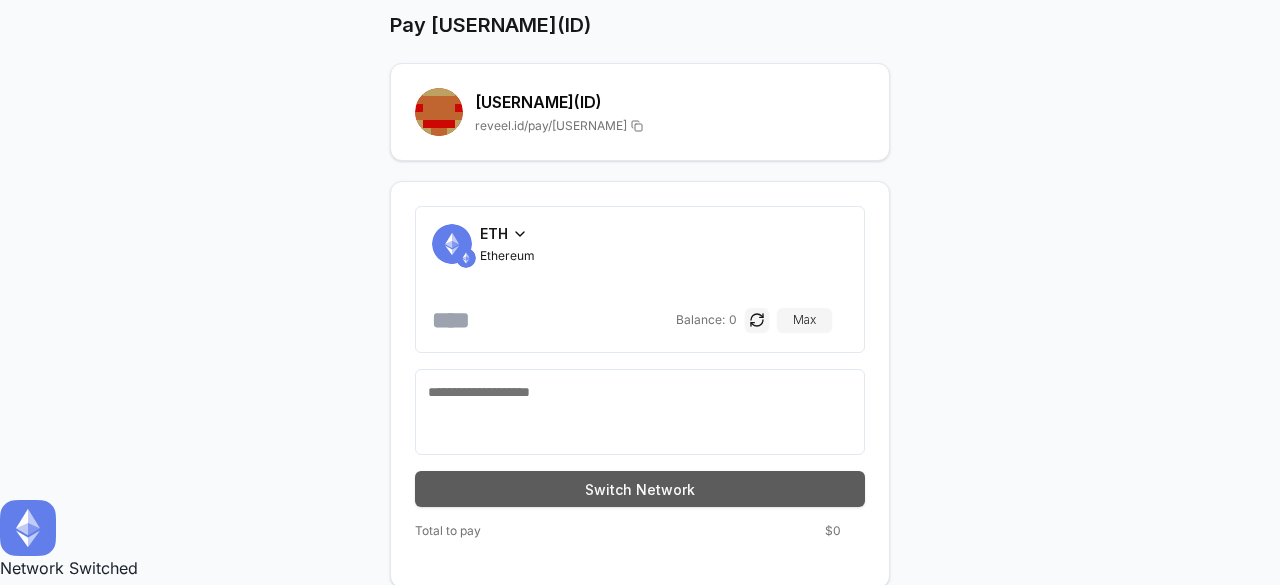 click on "Switch Network" at bounding box center (640, 489) 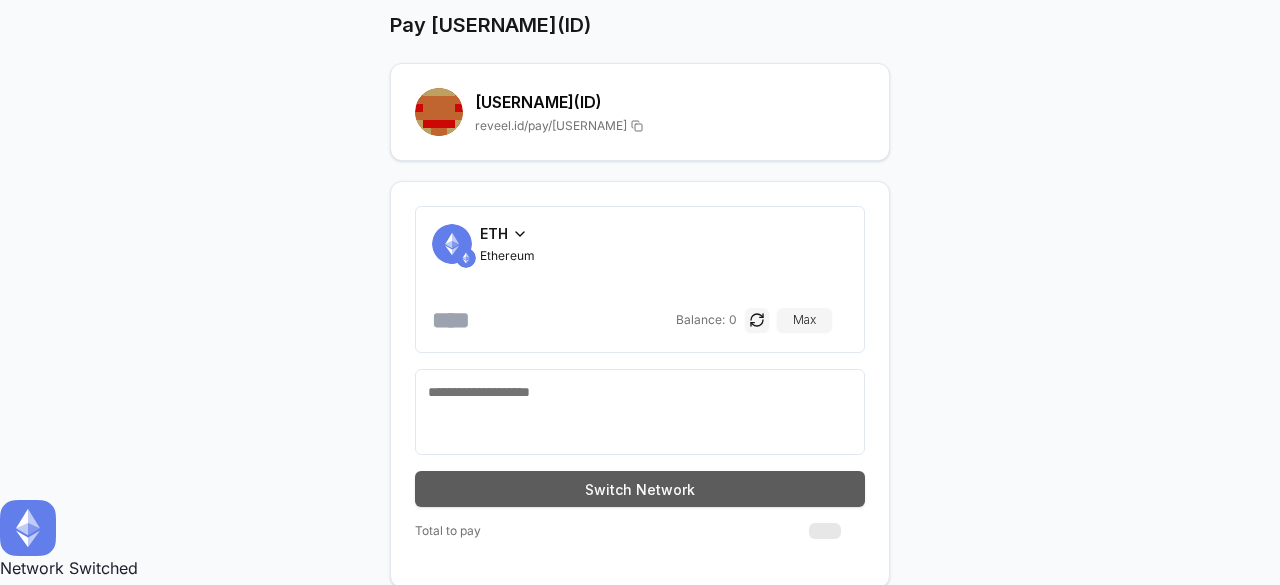 click on "Switch Network" at bounding box center (640, 489) 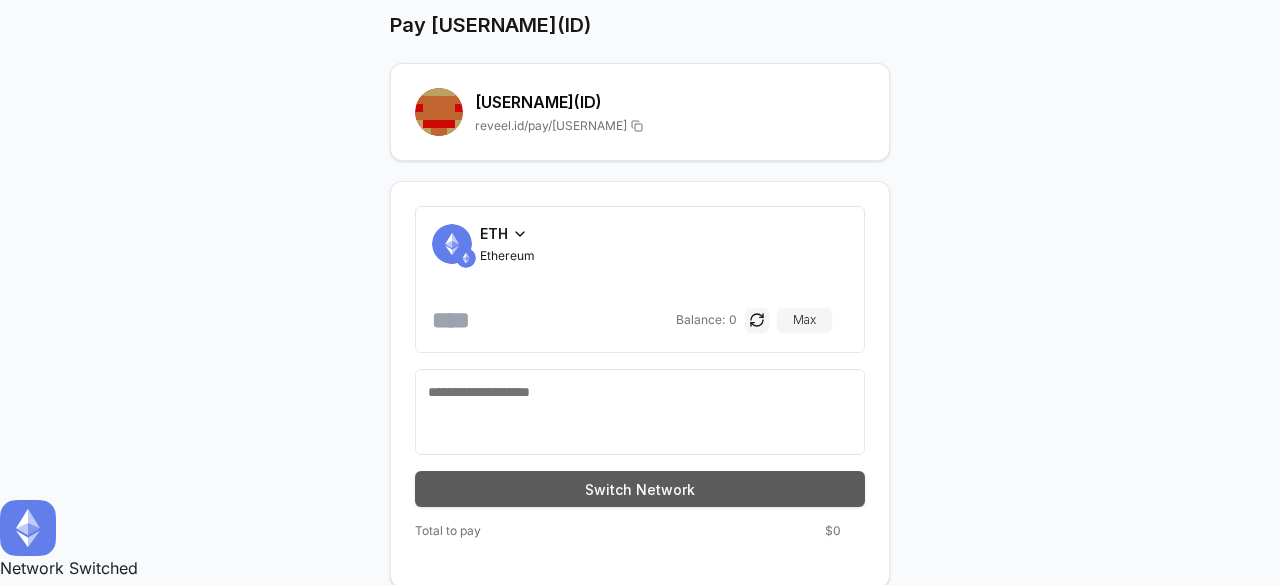 click on "Switch Network" at bounding box center (640, 489) 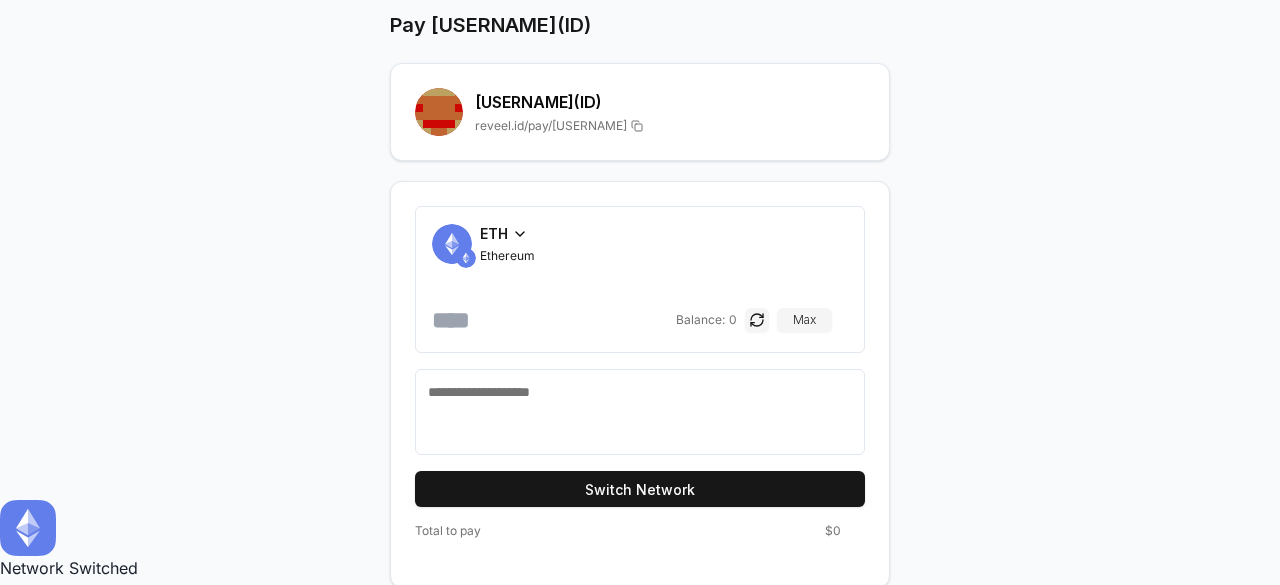drag, startPoint x: 723, startPoint y: 492, endPoint x: 451, endPoint y: 184, distance: 410.9112 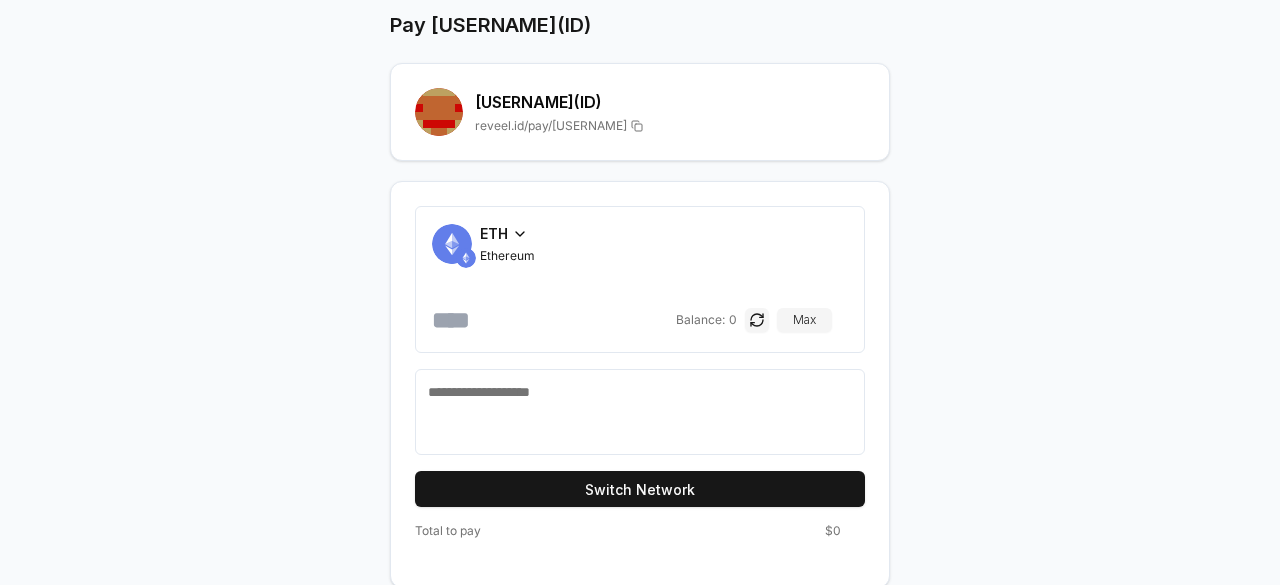 scroll, scrollTop: 0, scrollLeft: 0, axis: both 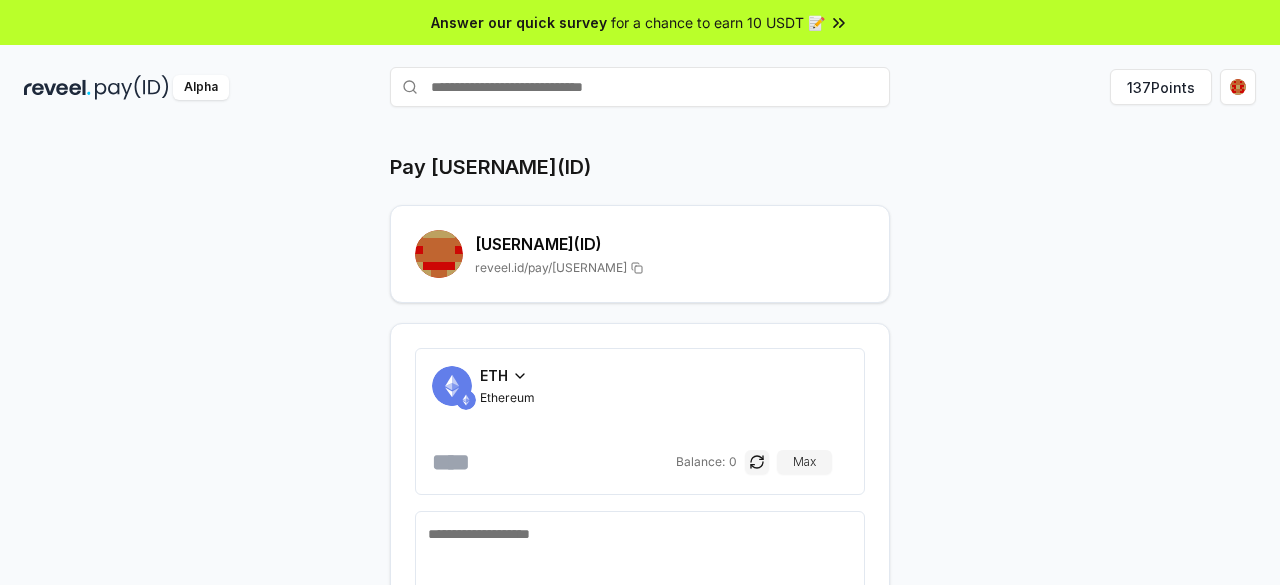 click at bounding box center (57, 87) 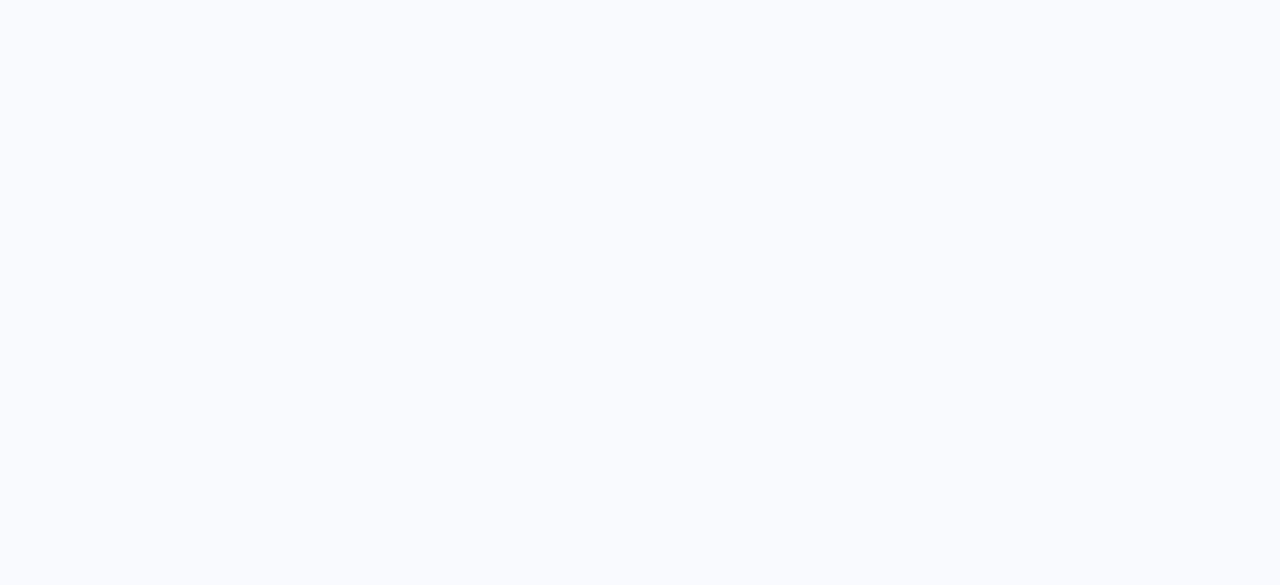 scroll, scrollTop: 0, scrollLeft: 0, axis: both 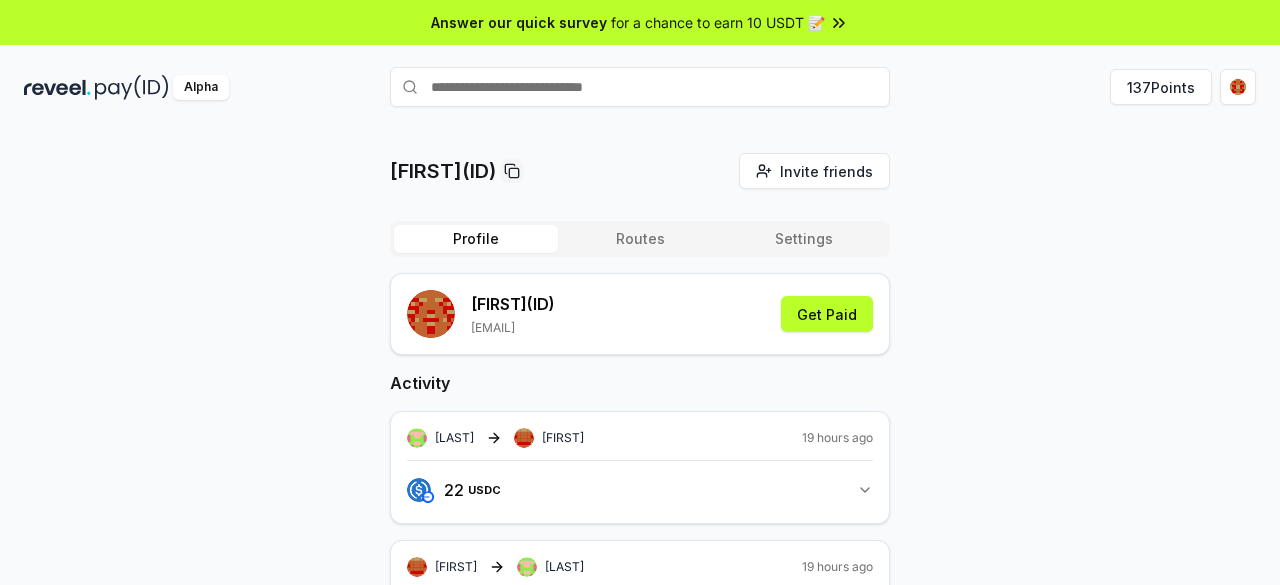 click at bounding box center (640, 87) 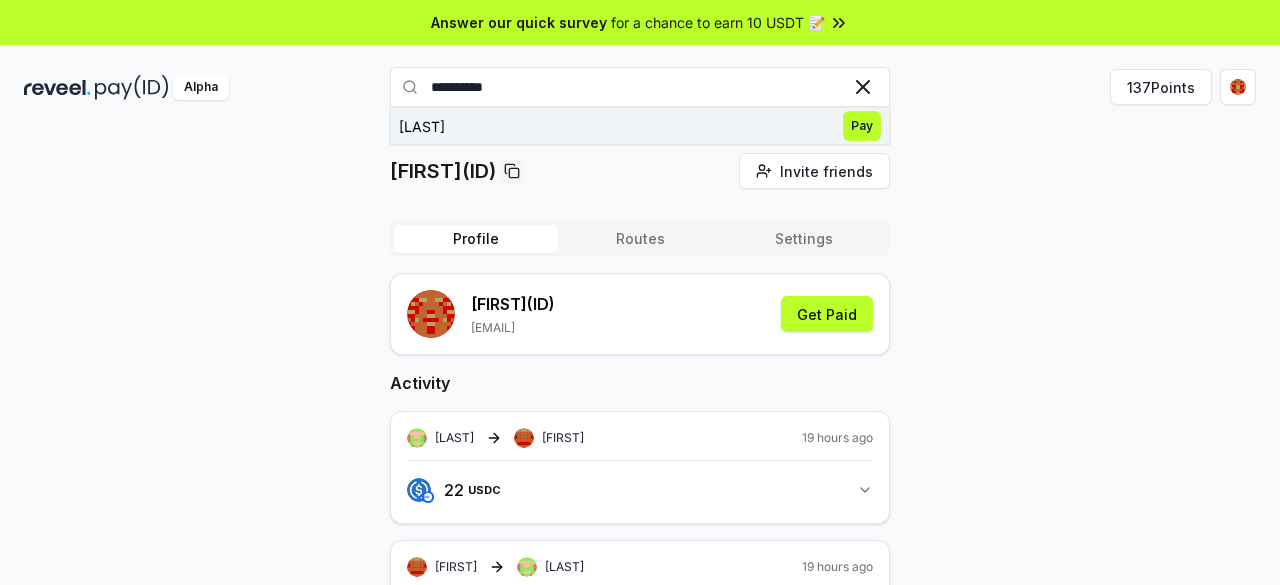 click on "Pay" at bounding box center [862, 126] 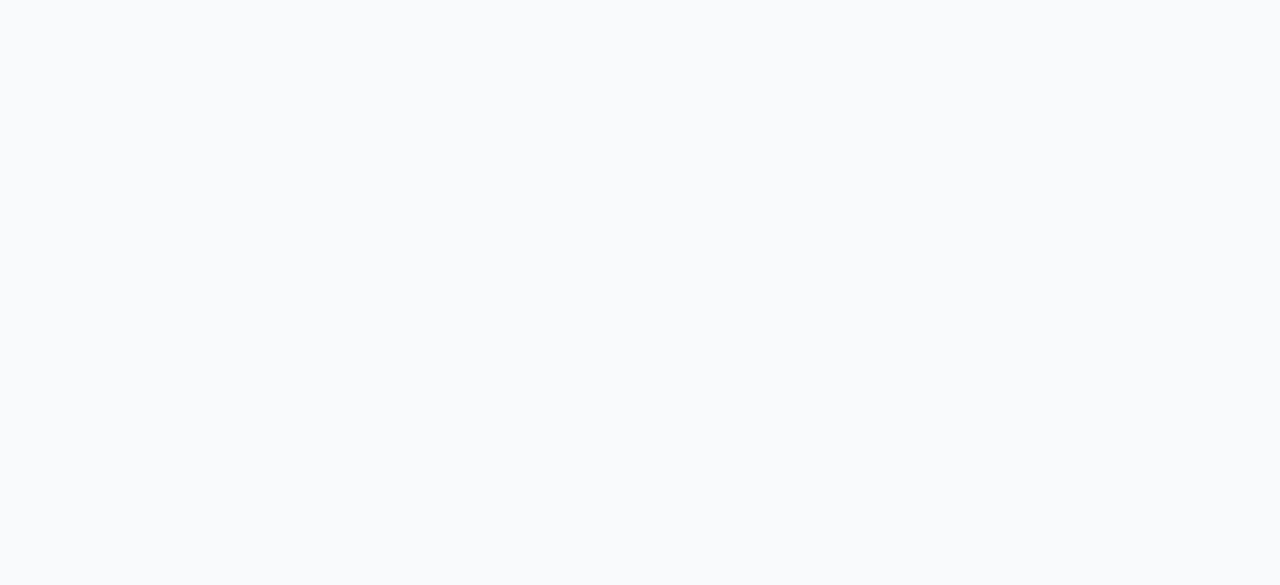 scroll, scrollTop: 0, scrollLeft: 0, axis: both 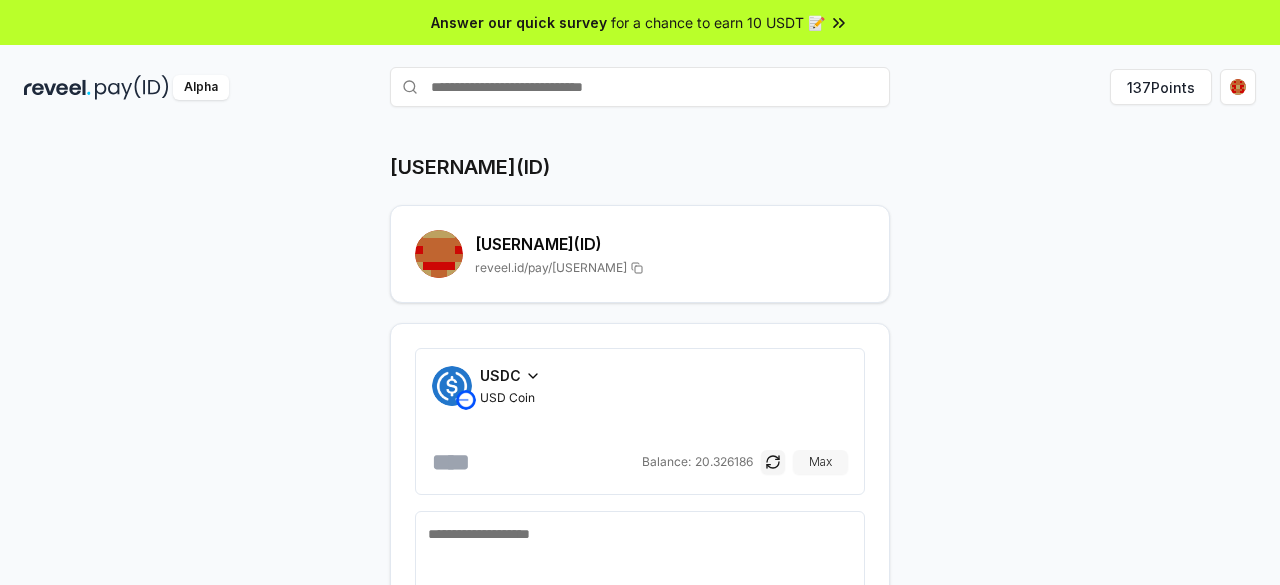 click on "Max" at bounding box center [820, 462] 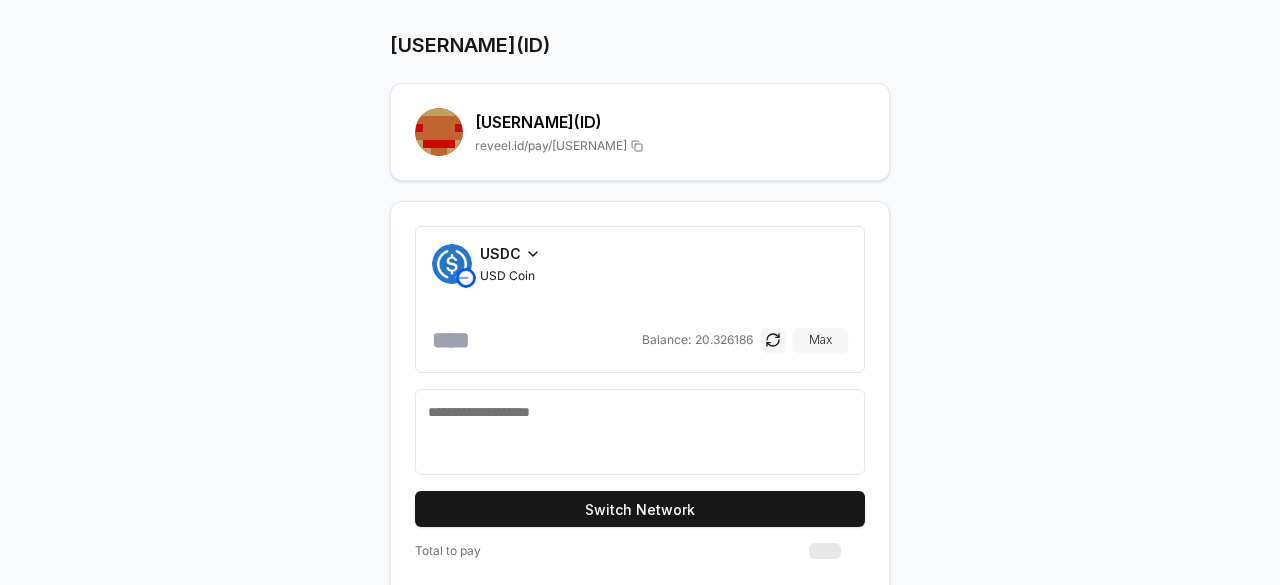 scroll, scrollTop: 142, scrollLeft: 0, axis: vertical 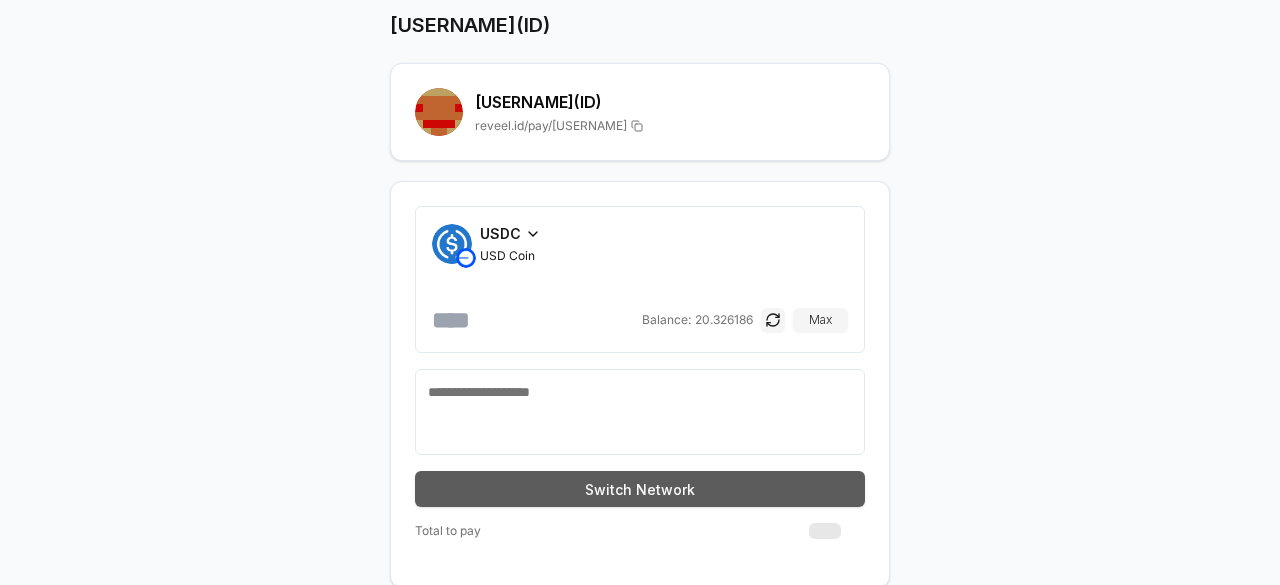 click on "Switch Network" at bounding box center [640, 489] 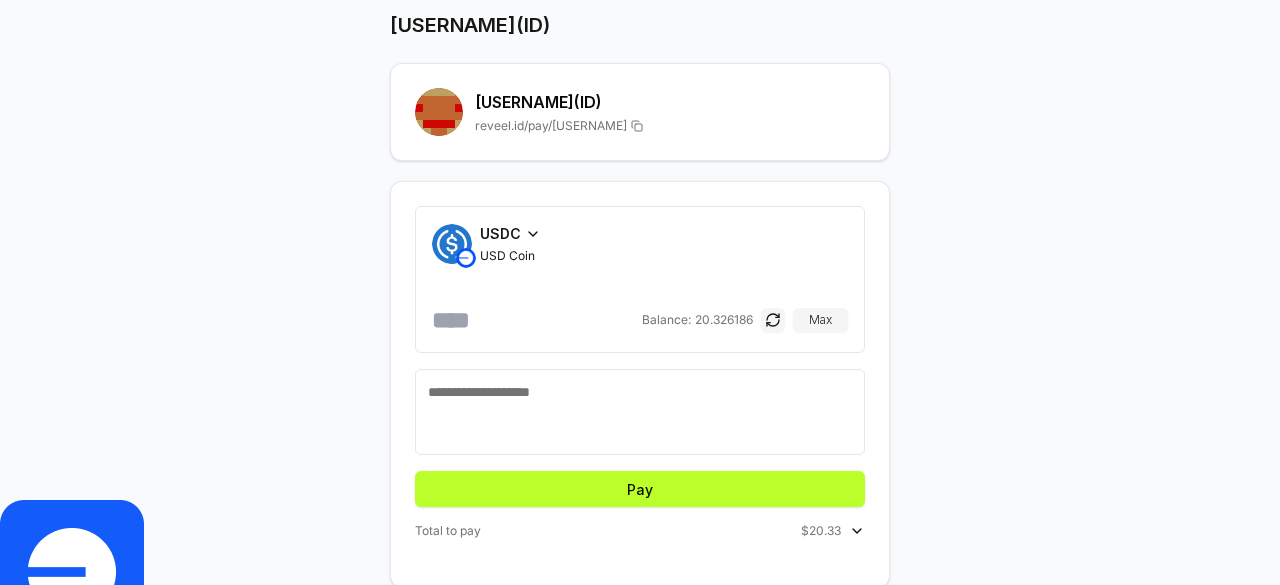 click on "Pay" at bounding box center (640, 489) 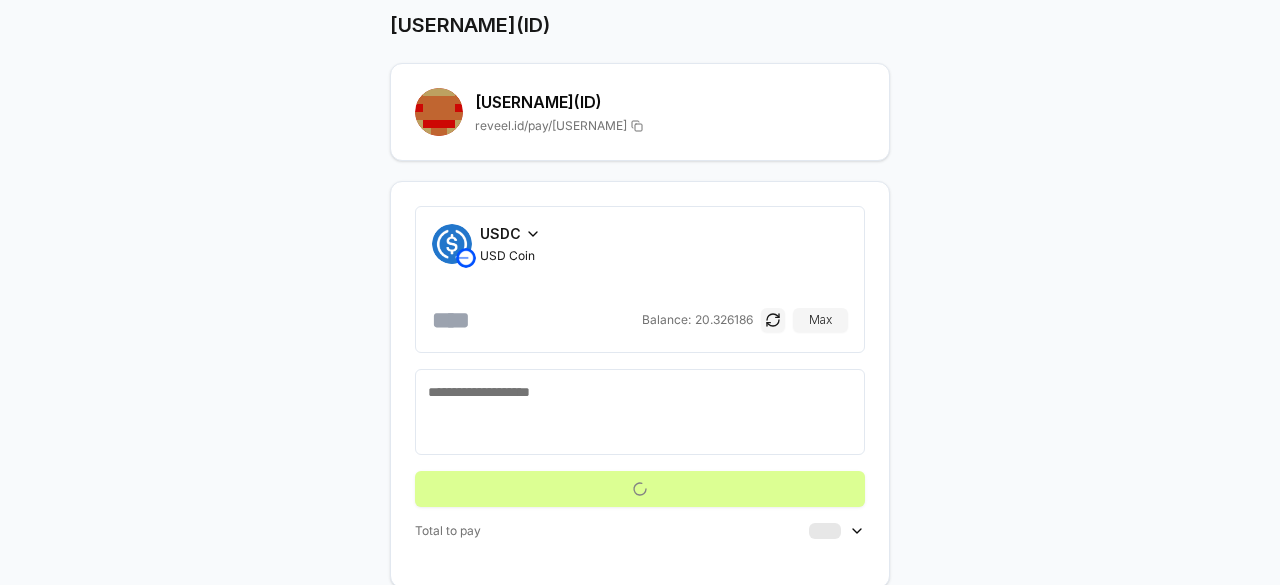 scroll, scrollTop: 57, scrollLeft: 0, axis: vertical 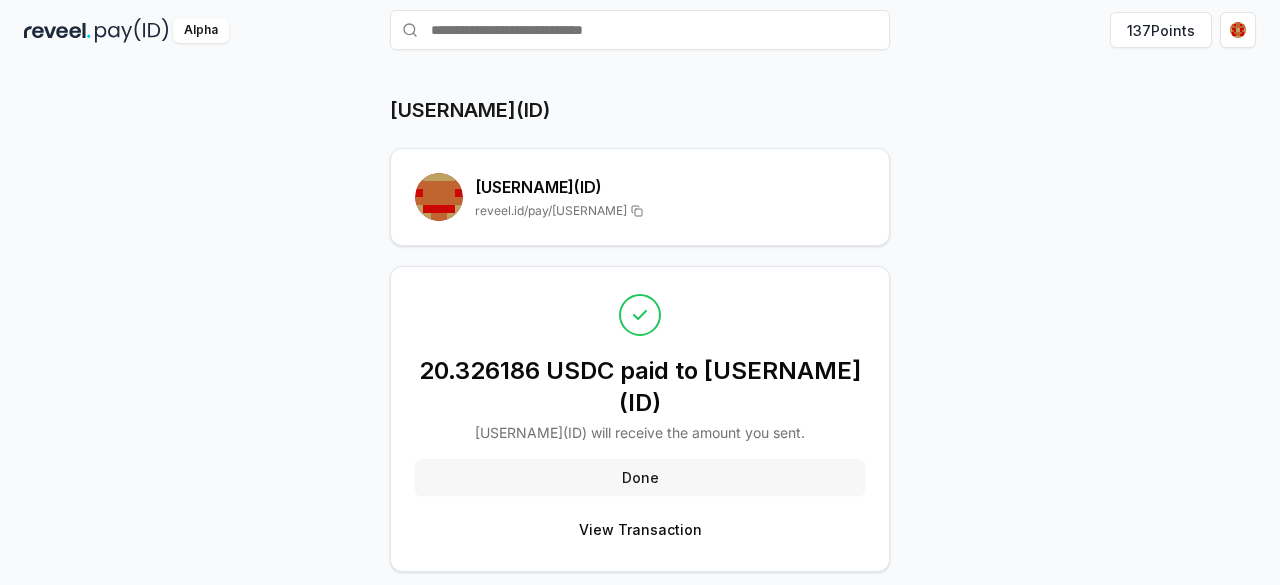 click on "Done" at bounding box center (640, 477) 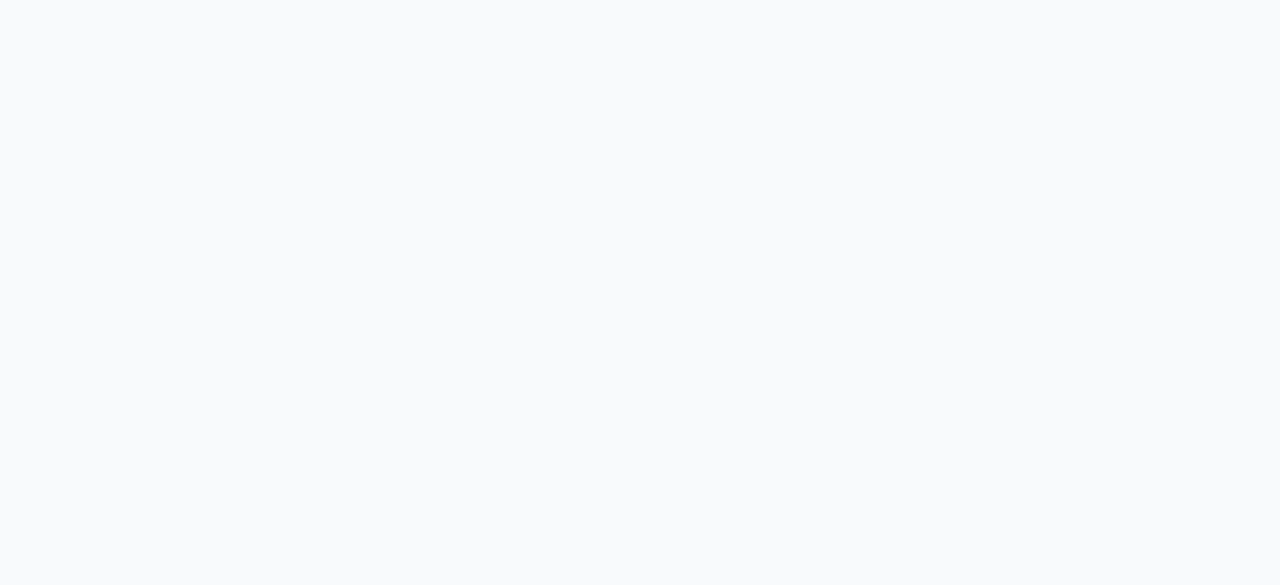 scroll, scrollTop: 0, scrollLeft: 0, axis: both 